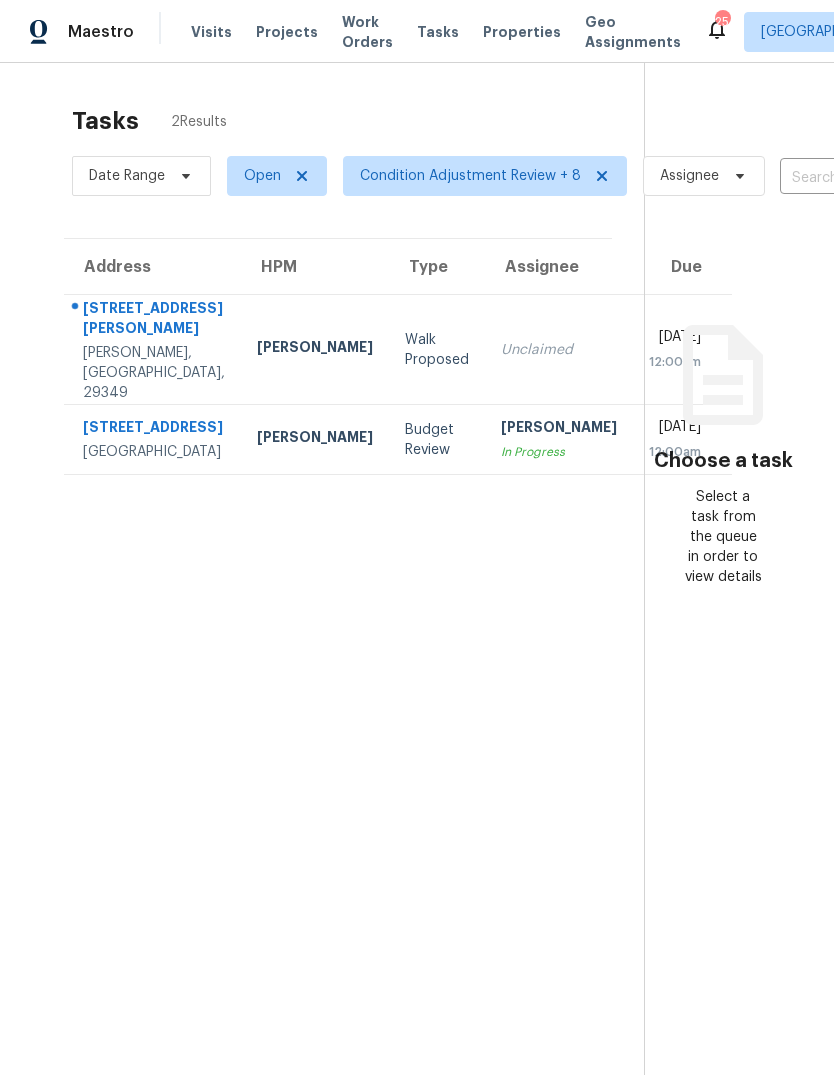 scroll, scrollTop: -5, scrollLeft: 0, axis: vertical 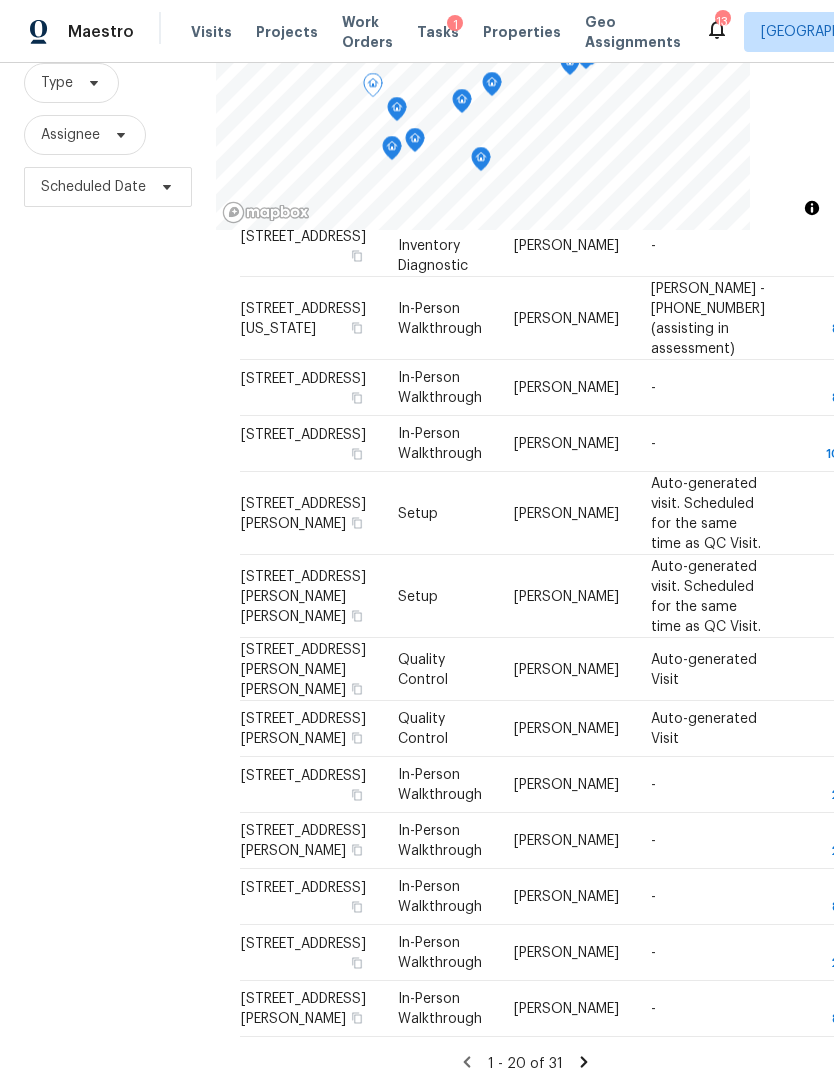 click on "79 Topsail Ct, Greenville, SC 29611" at bounding box center (311, 785) 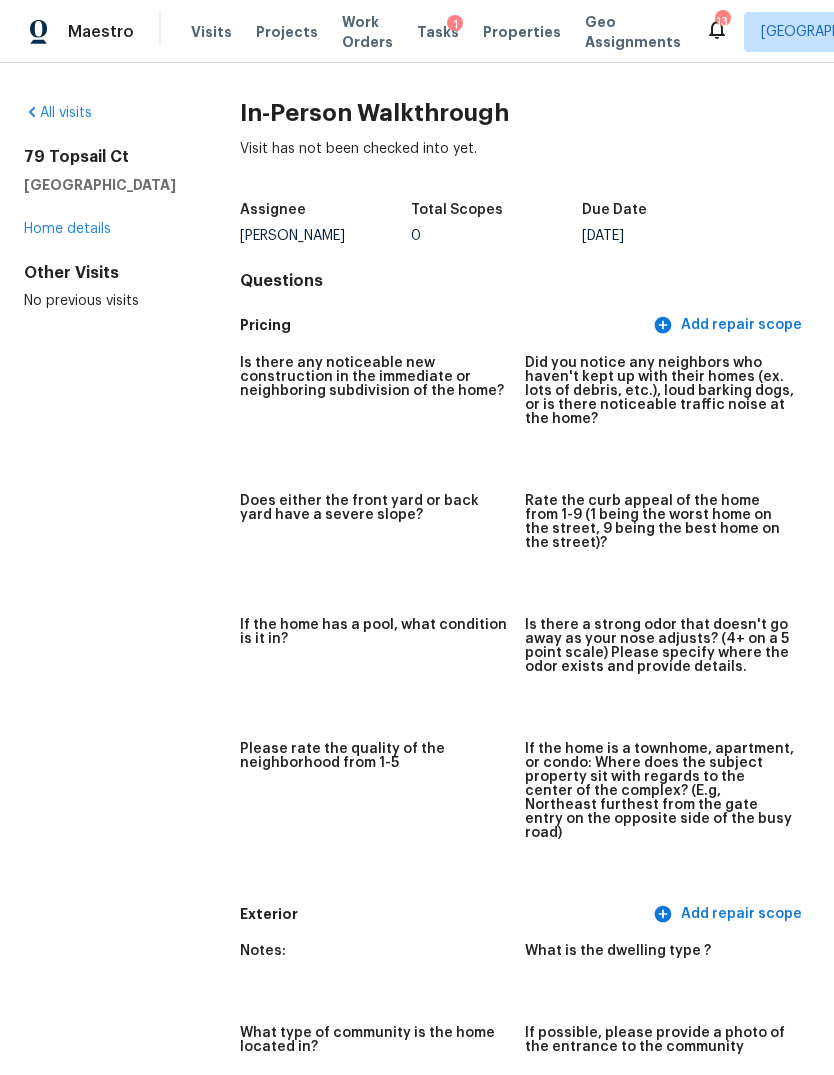 click on "All visits" at bounding box center (58, 113) 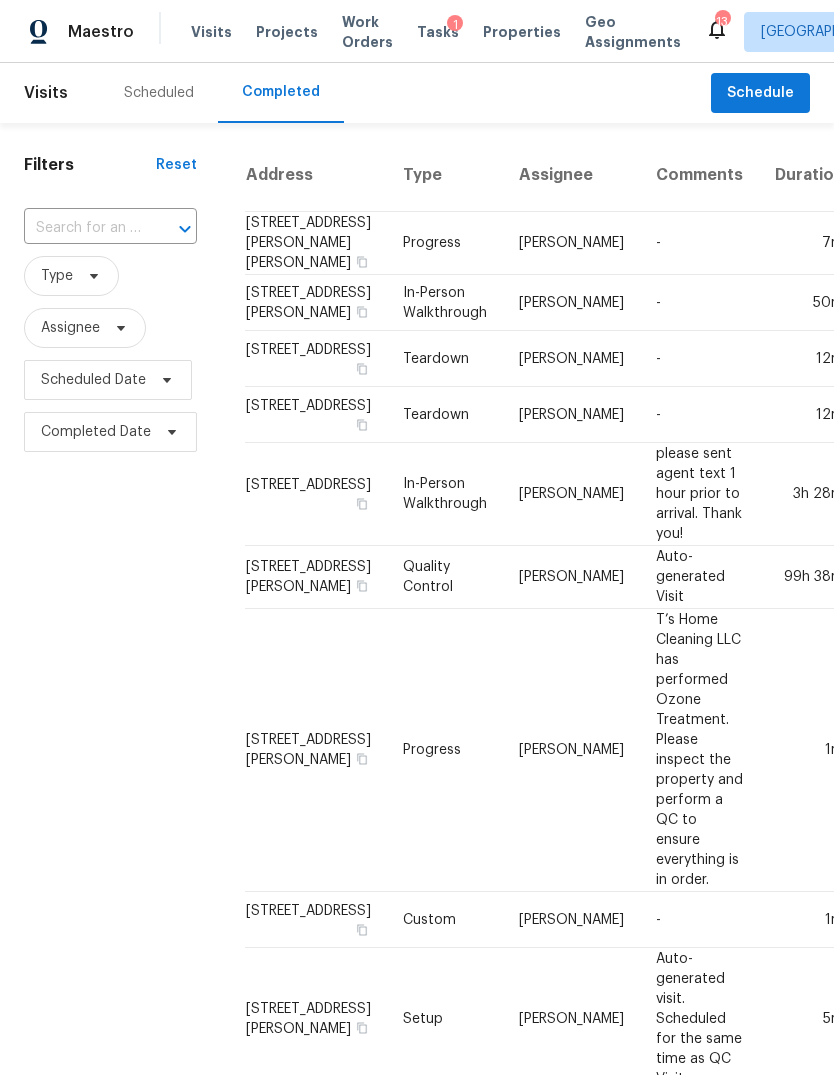 click on "Custom" at bounding box center [445, 920] 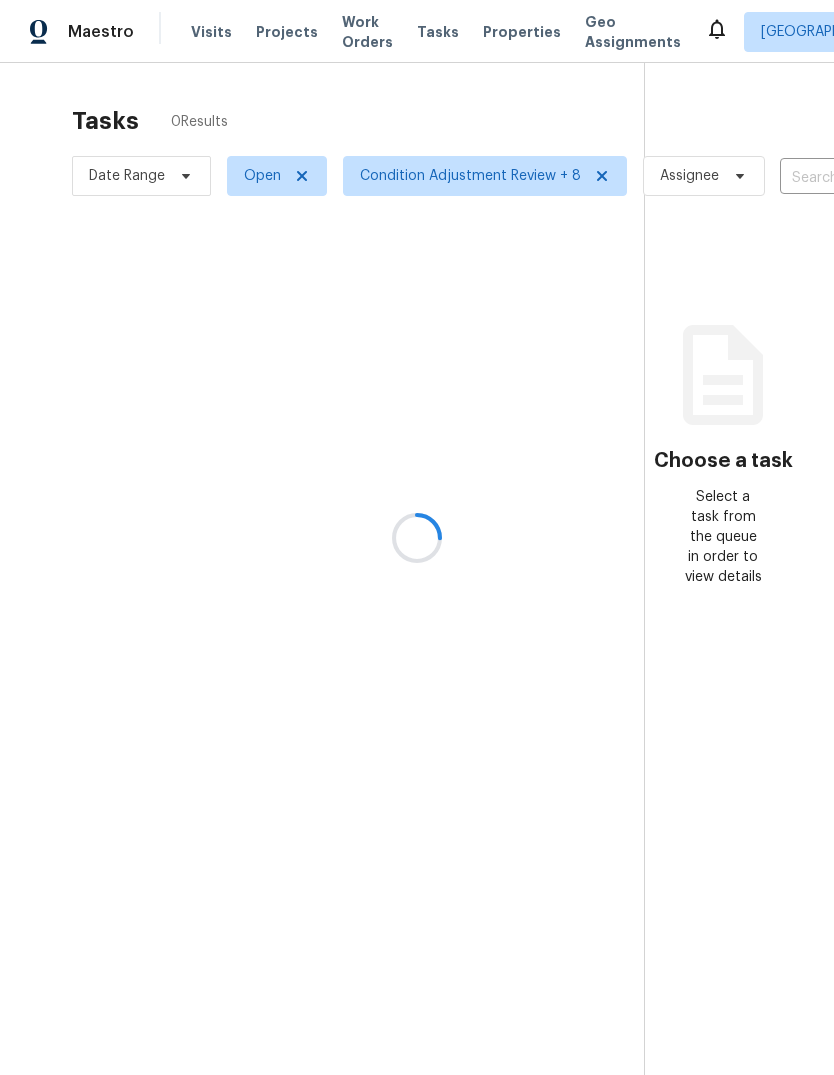 scroll, scrollTop: 0, scrollLeft: 0, axis: both 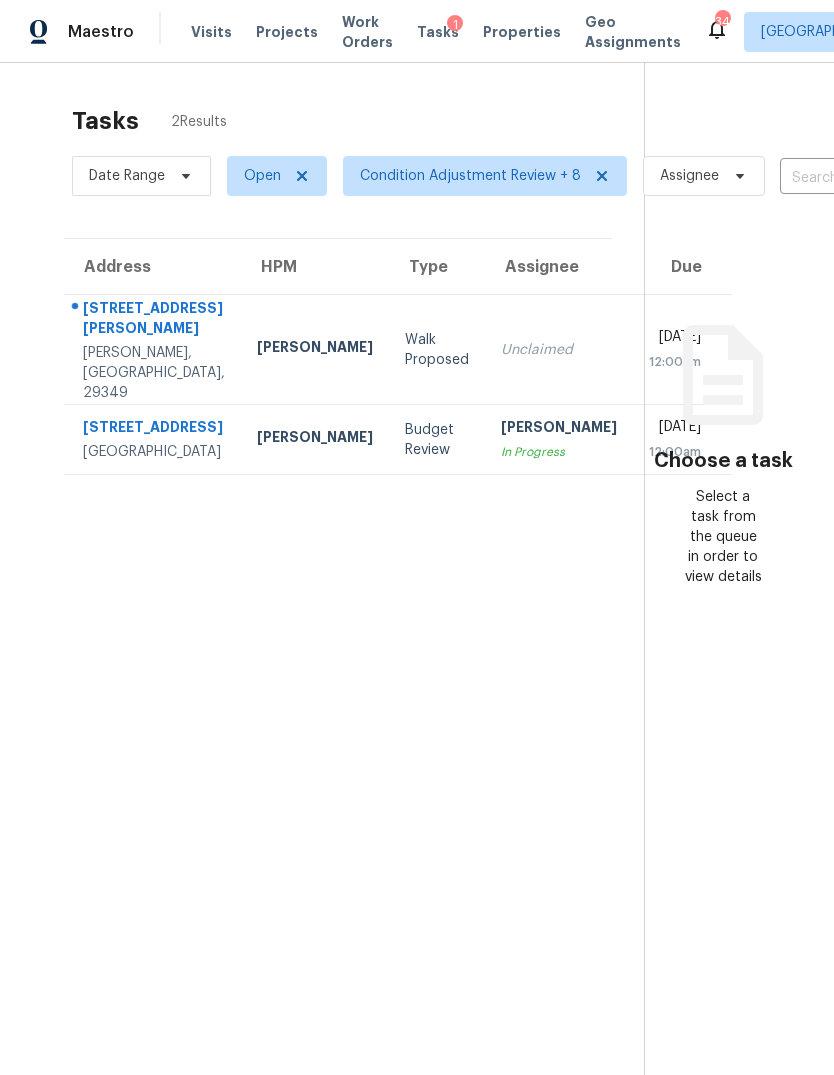 click on "[PERSON_NAME]" at bounding box center (315, 439) 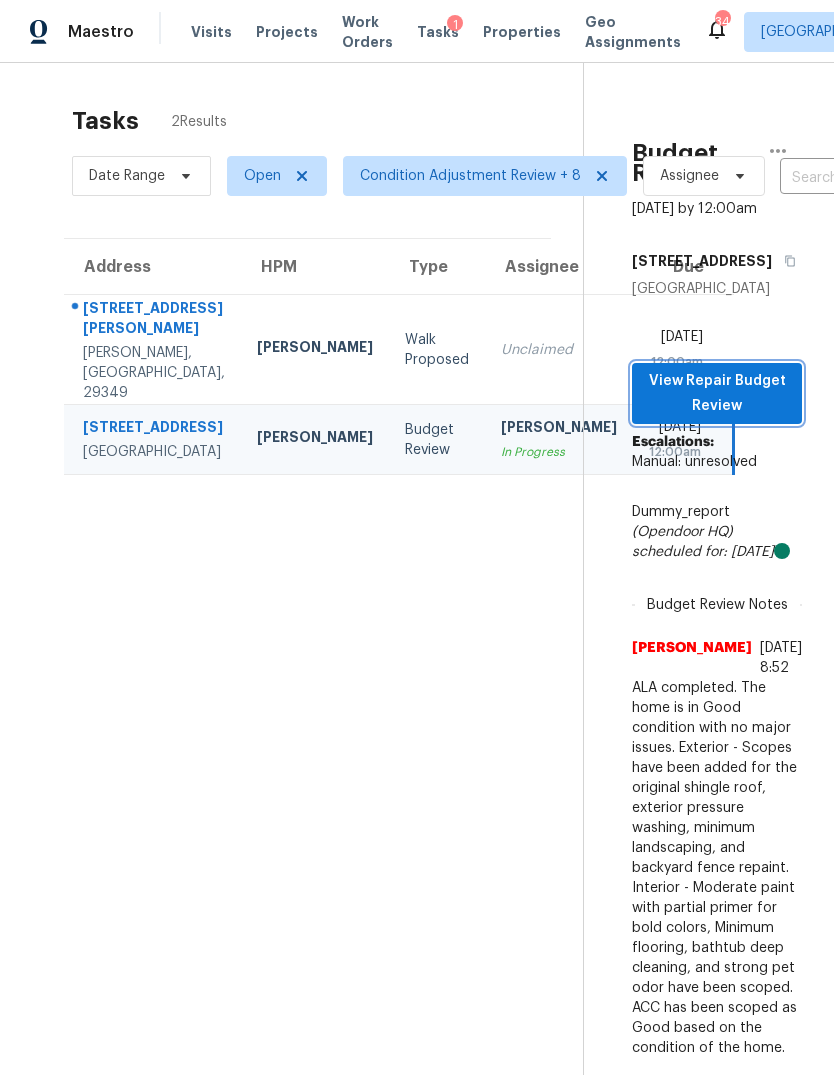 click on "View Repair Budget Review" at bounding box center (717, 393) 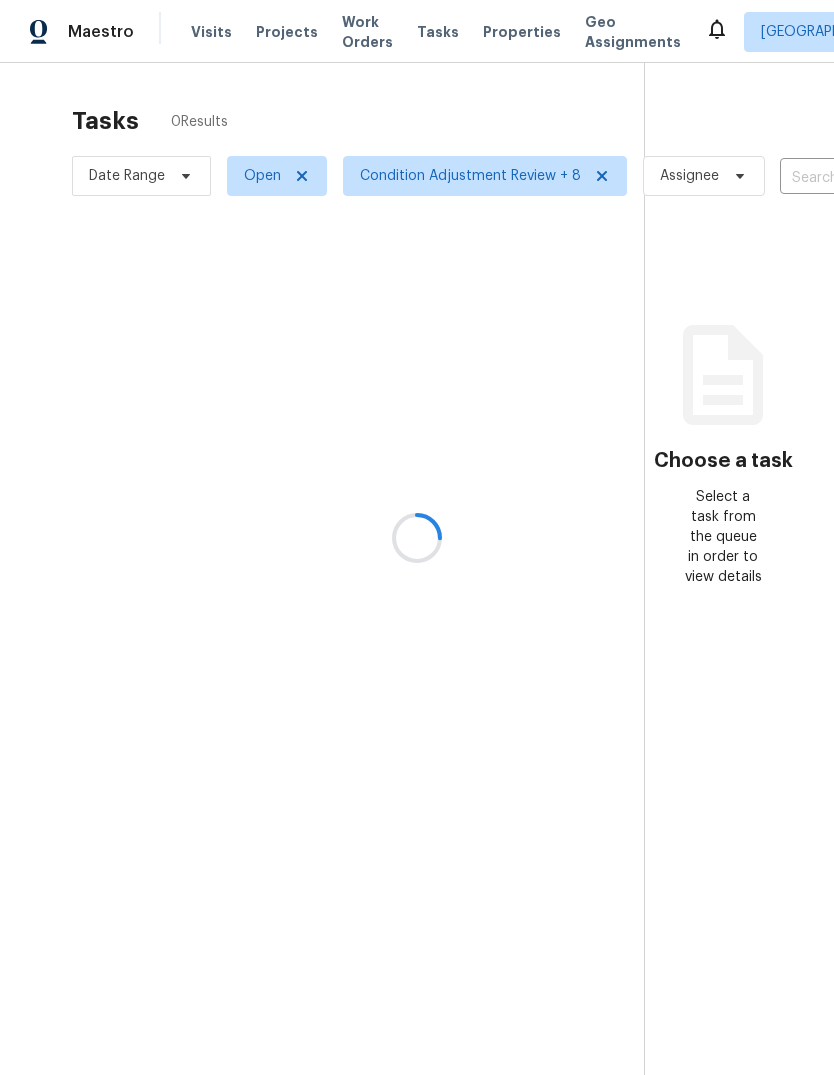 scroll, scrollTop: 0, scrollLeft: 0, axis: both 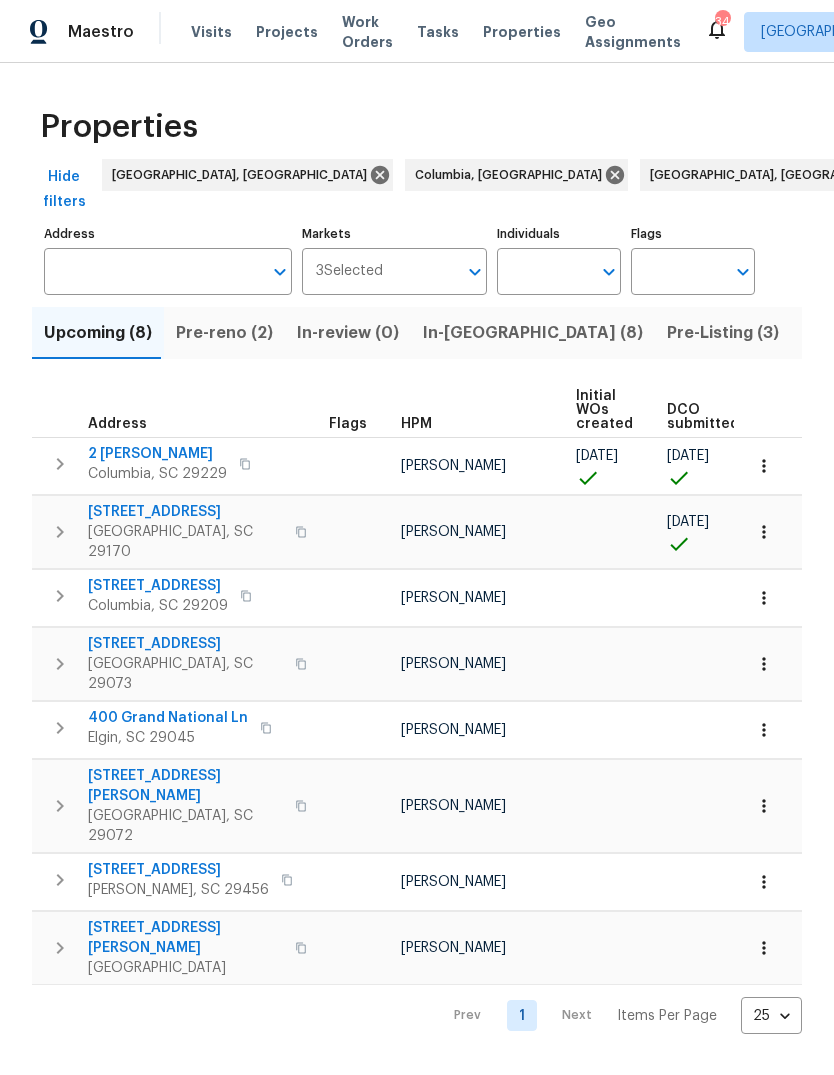 click on "In-[GEOGRAPHIC_DATA] (8)" at bounding box center [533, 333] 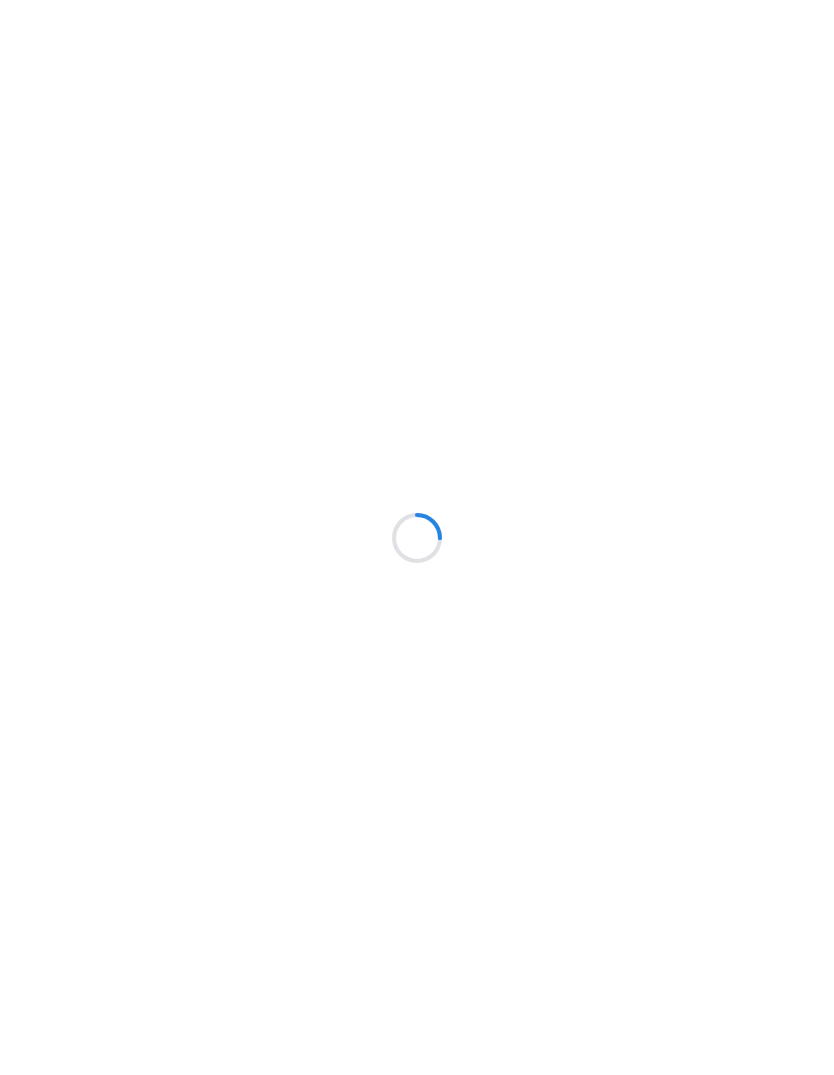 scroll, scrollTop: 0, scrollLeft: 0, axis: both 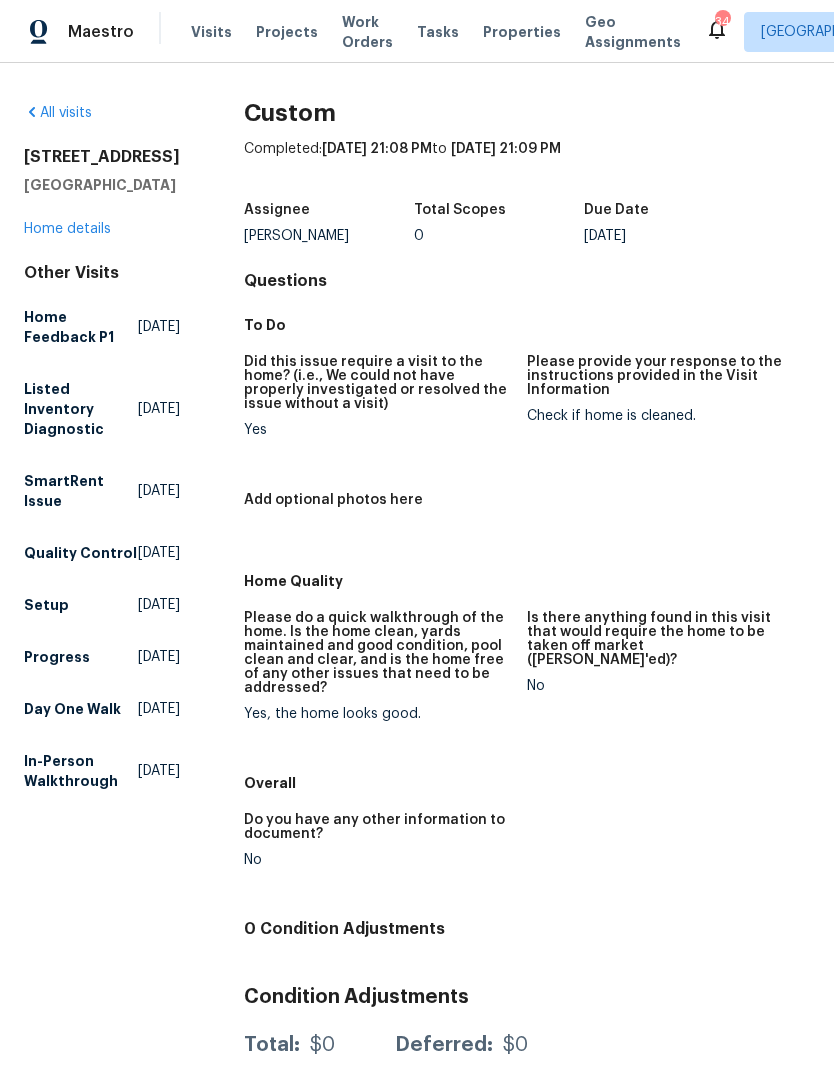 click on "All visits" at bounding box center [58, 113] 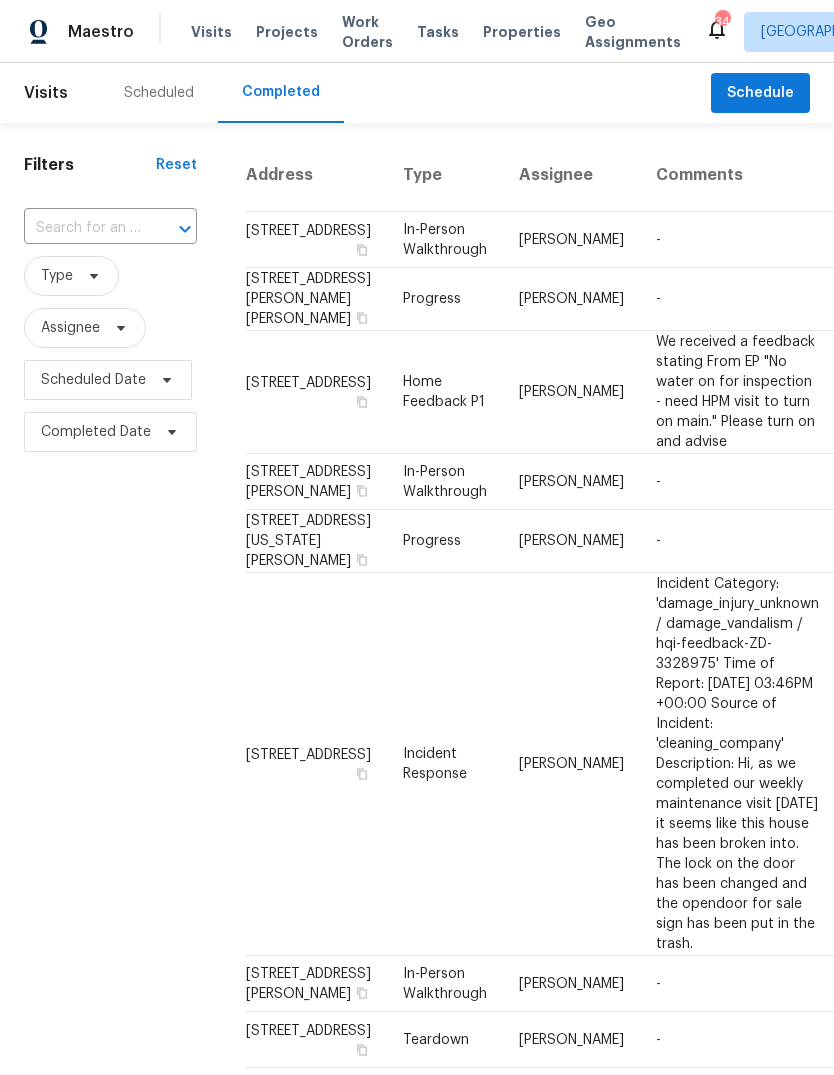 click on "Scheduled" at bounding box center [159, 93] 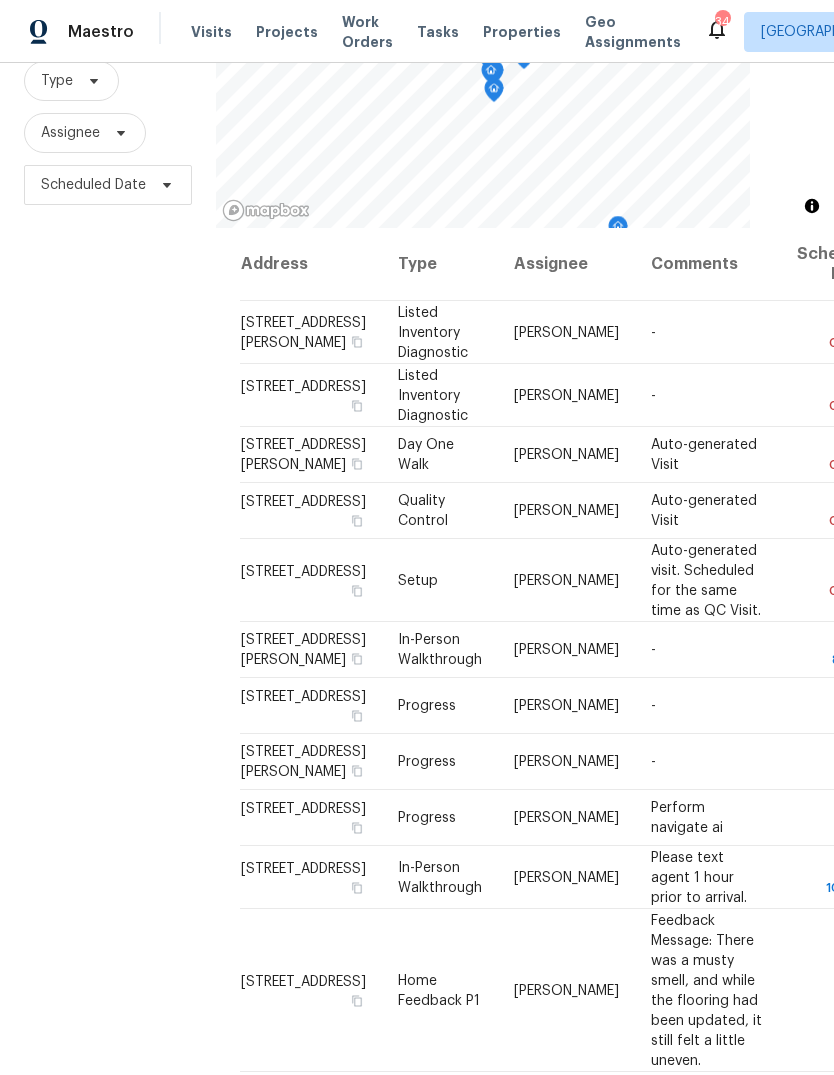 scroll, scrollTop: 193, scrollLeft: 0, axis: vertical 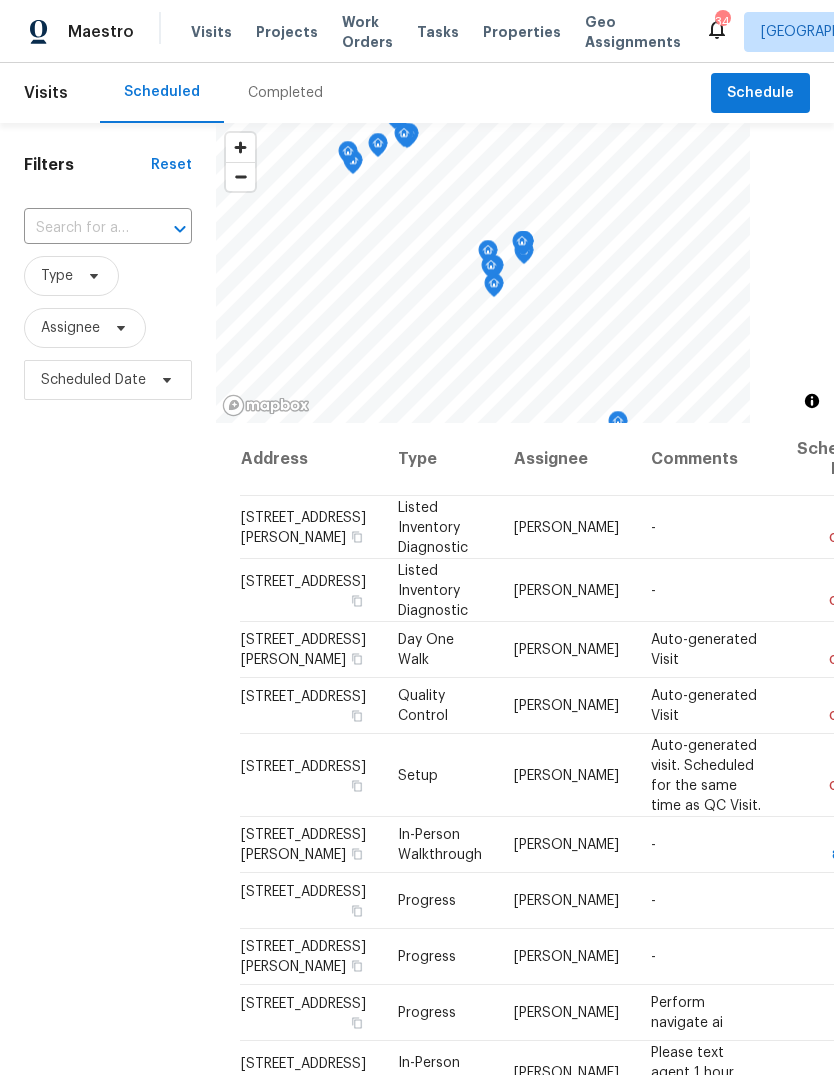 click on "Scheduled Completed" at bounding box center (405, 93) 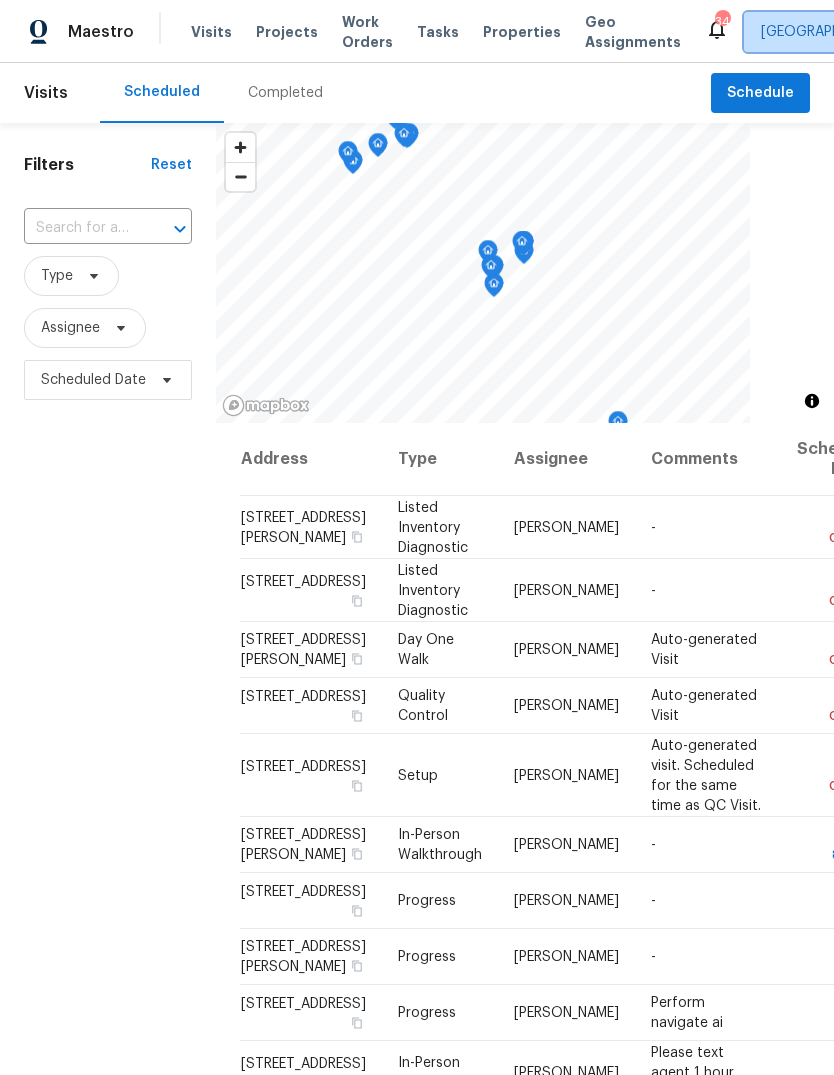 click on "[GEOGRAPHIC_DATA], [GEOGRAPHIC_DATA] + 2" at bounding box center [915, 32] 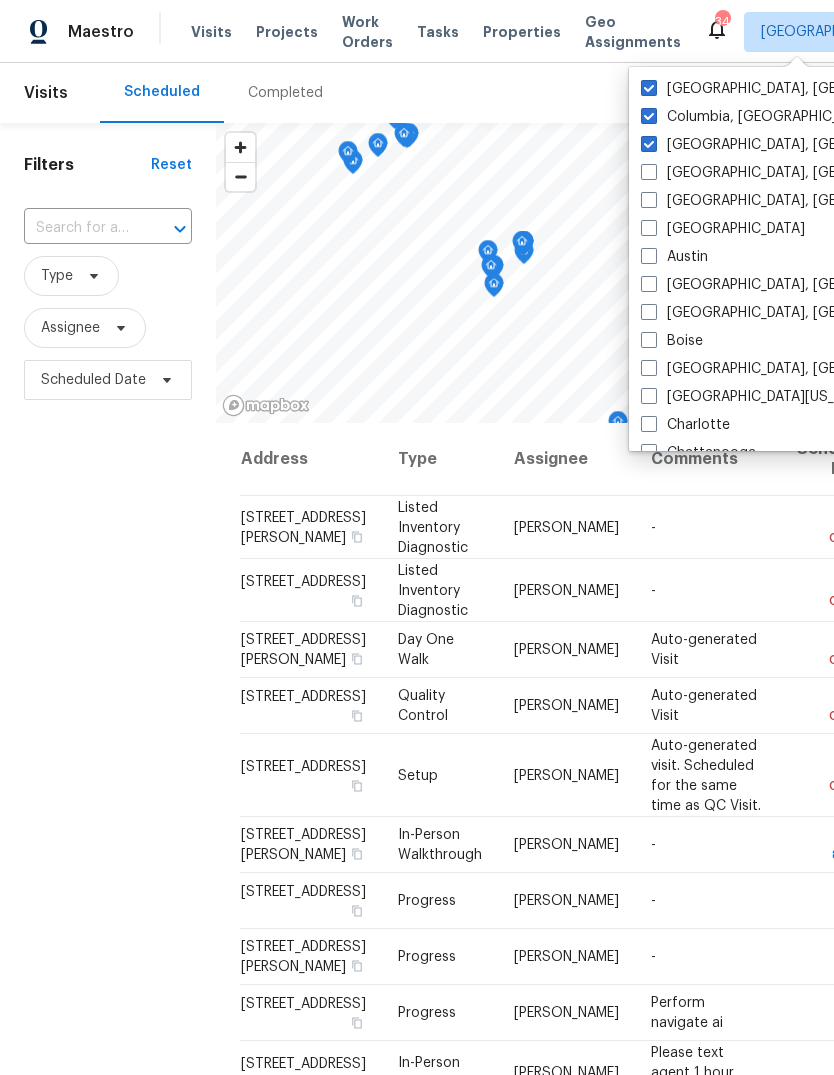 click at bounding box center [649, 116] 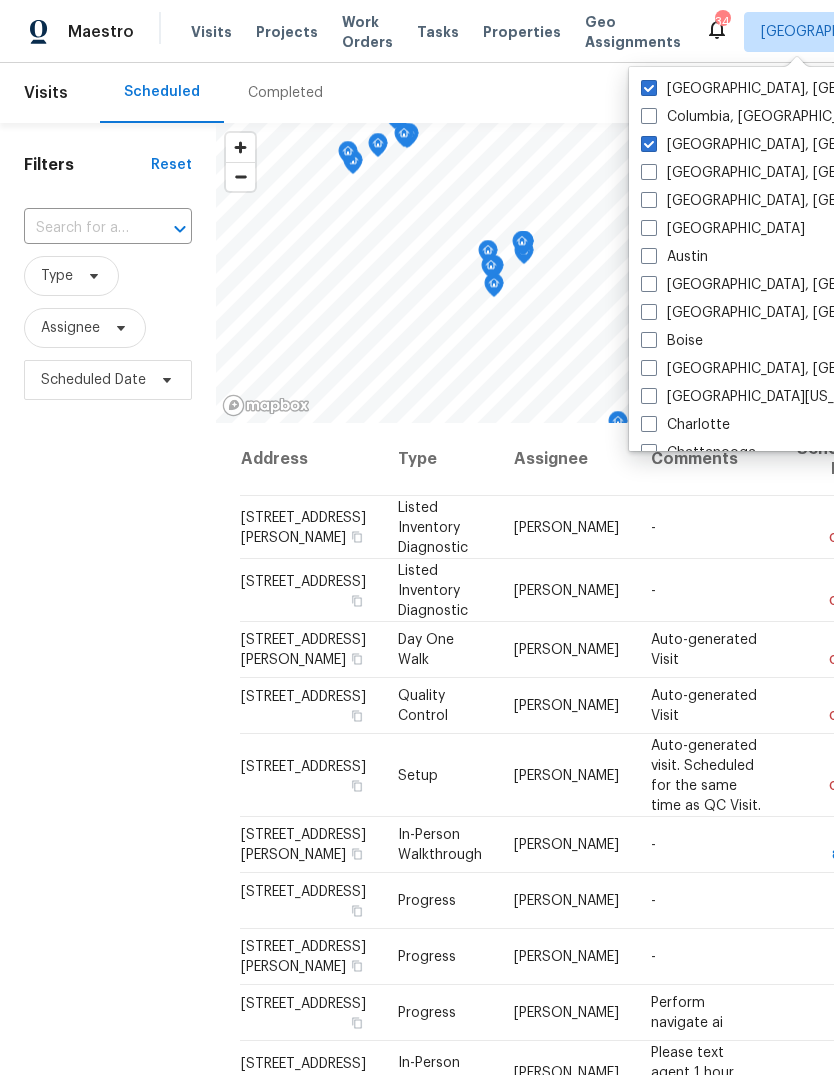 checkbox on "false" 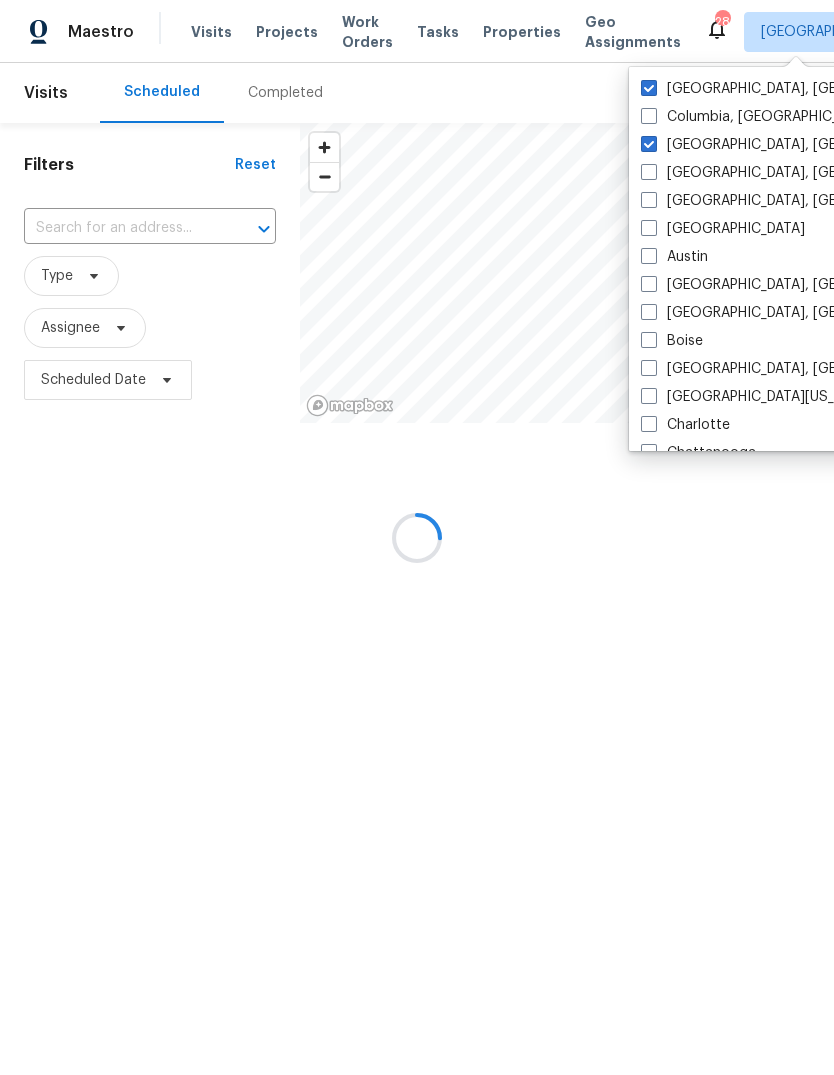 click at bounding box center (649, 144) 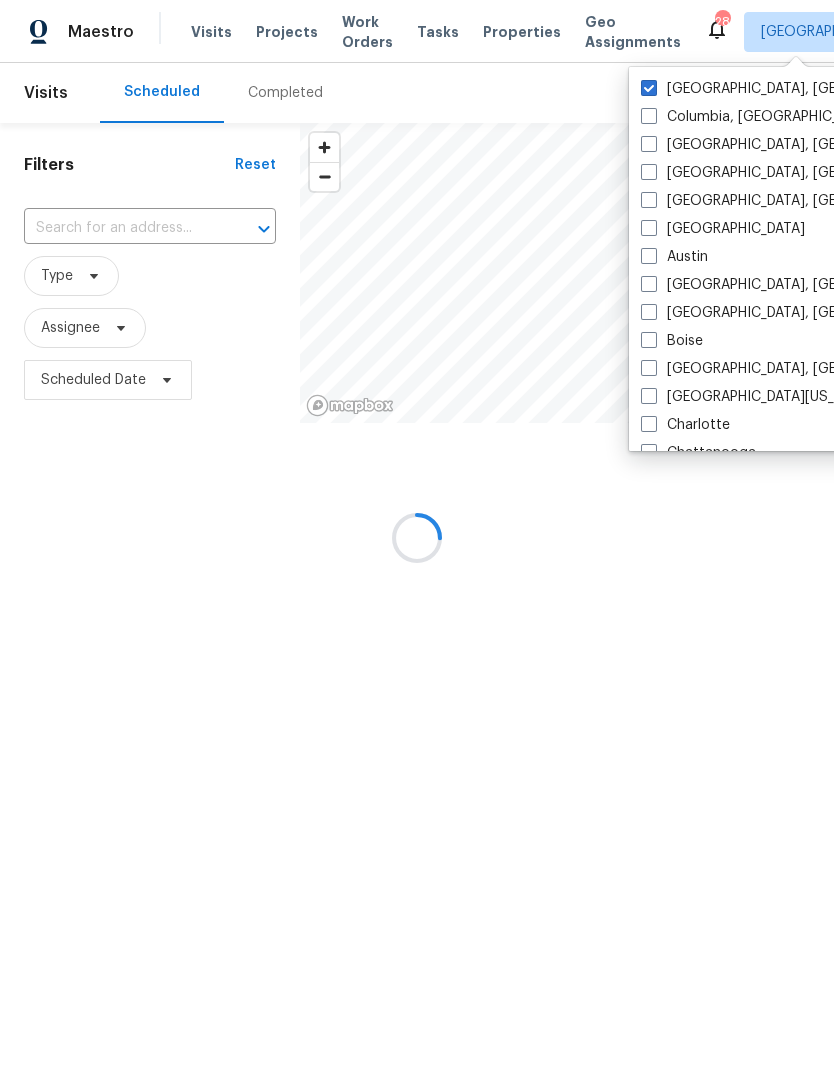 checkbox on "false" 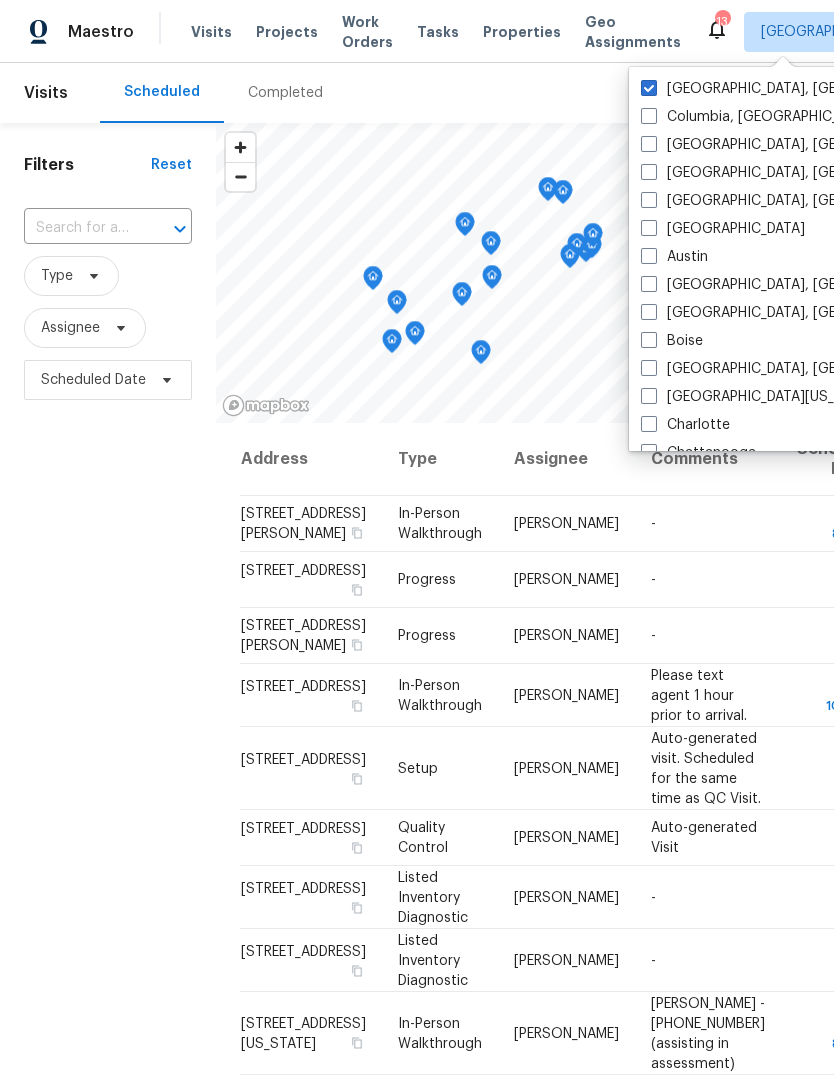 click on "Filters Reset ​ Type Assignee Scheduled Date" at bounding box center (108, 703) 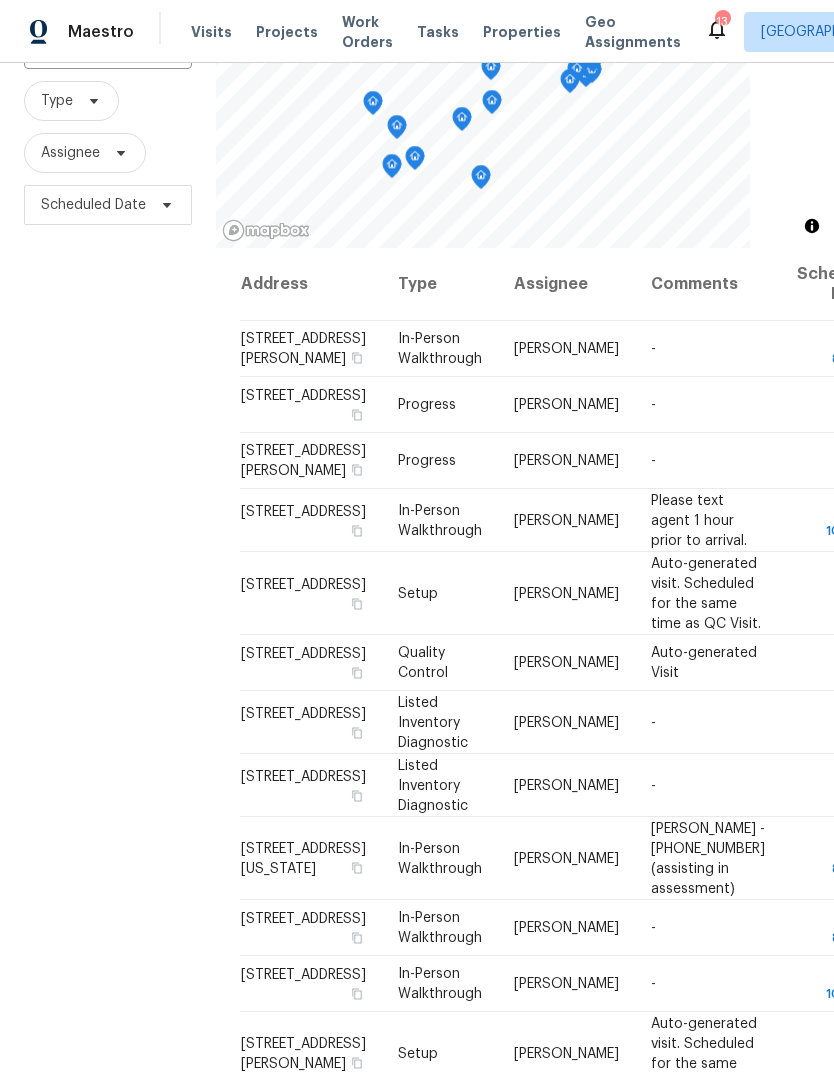 scroll, scrollTop: 182, scrollLeft: 0, axis: vertical 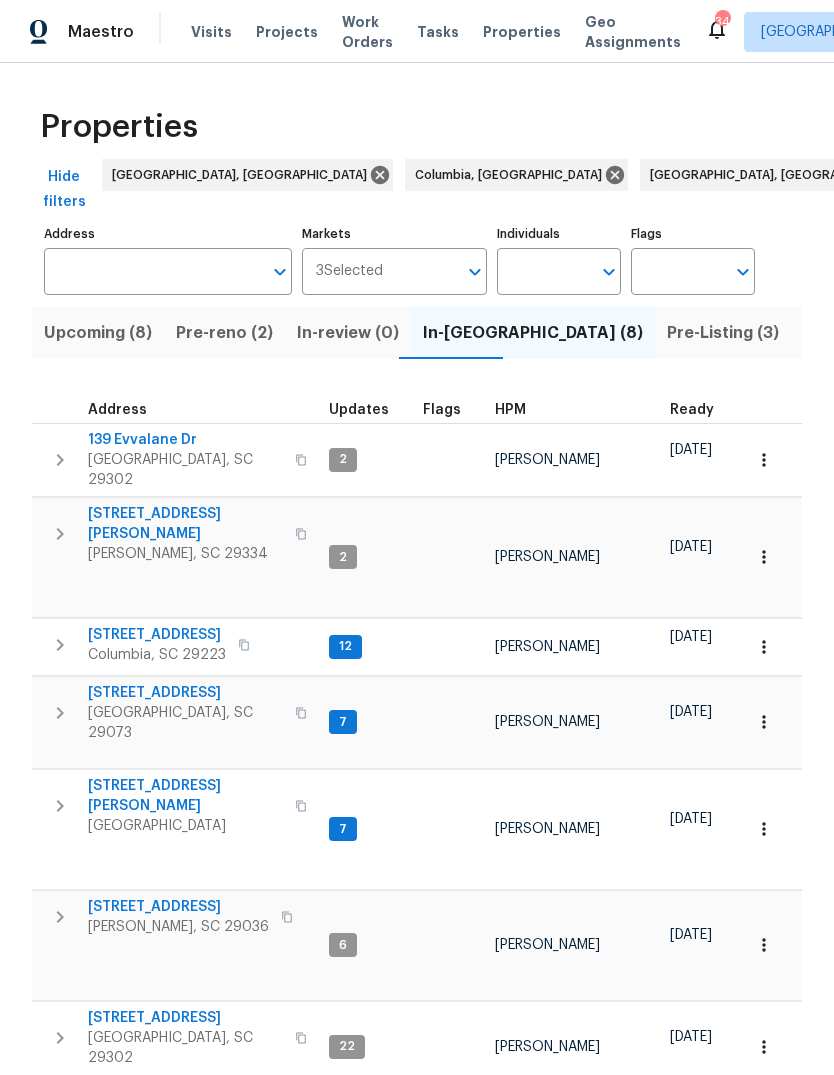 click on "Pre-reno (2)" at bounding box center [224, 333] 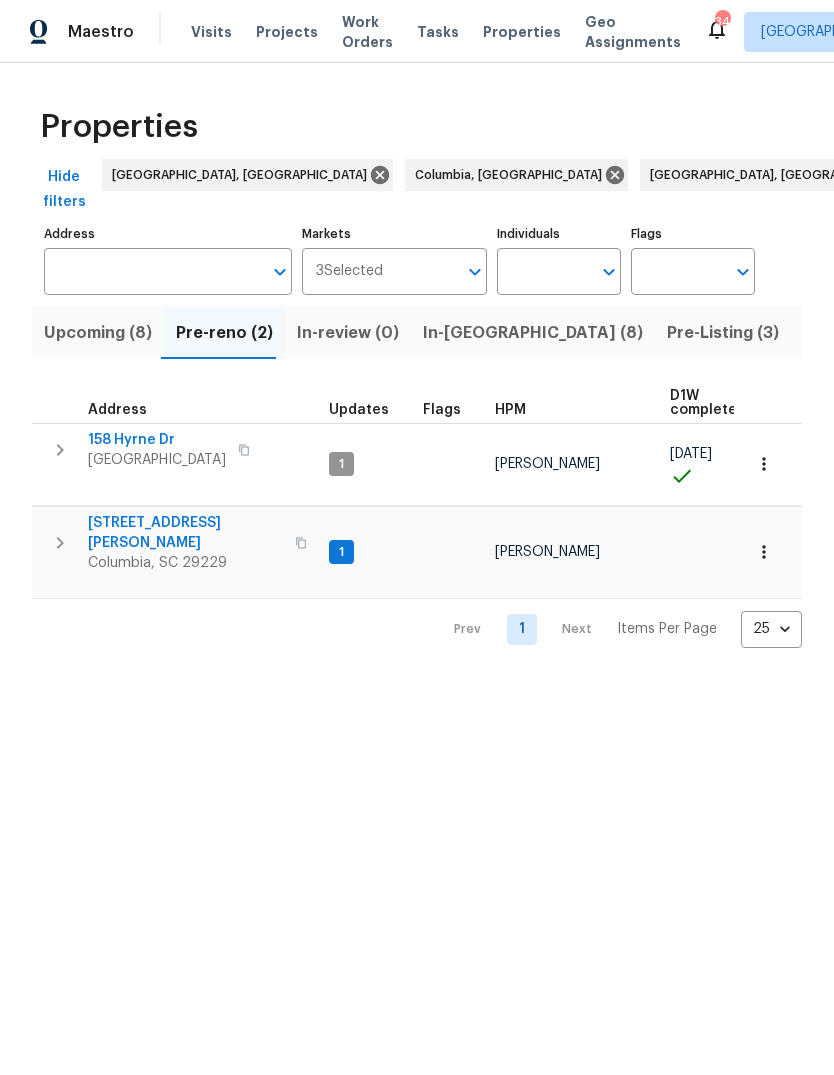 click on "Upcoming (8)" at bounding box center (98, 333) 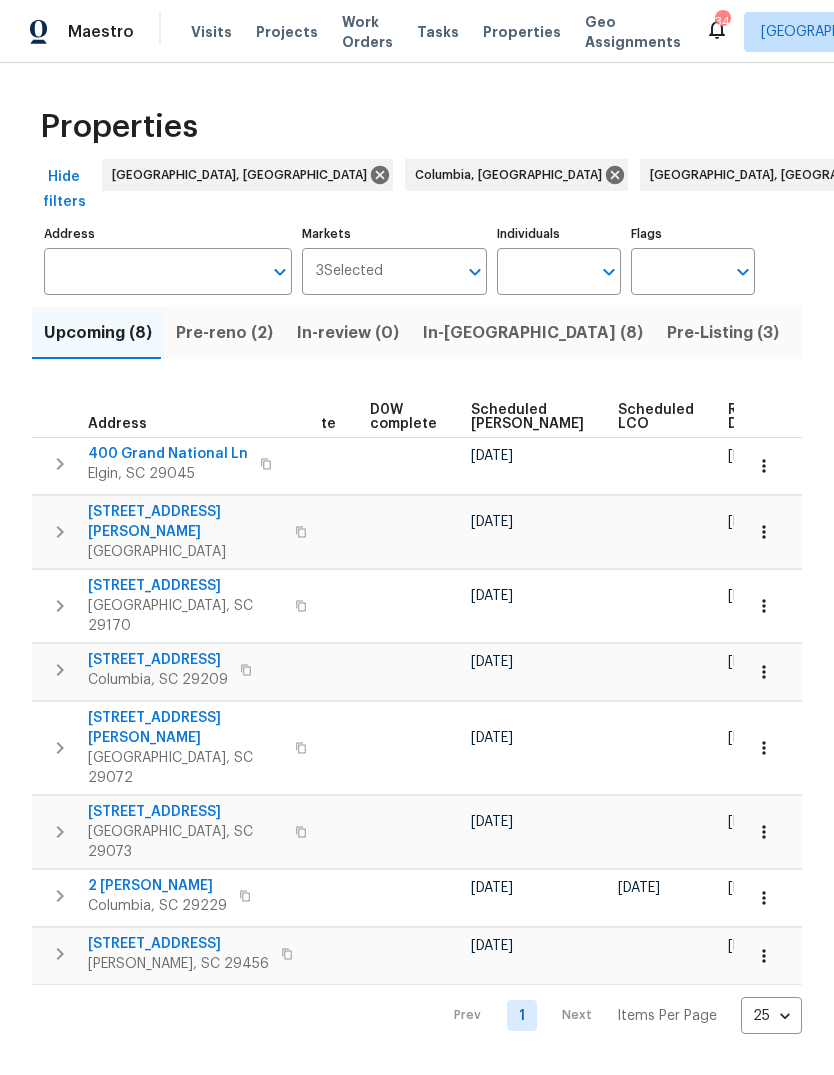 scroll, scrollTop: 0, scrollLeft: 503, axis: horizontal 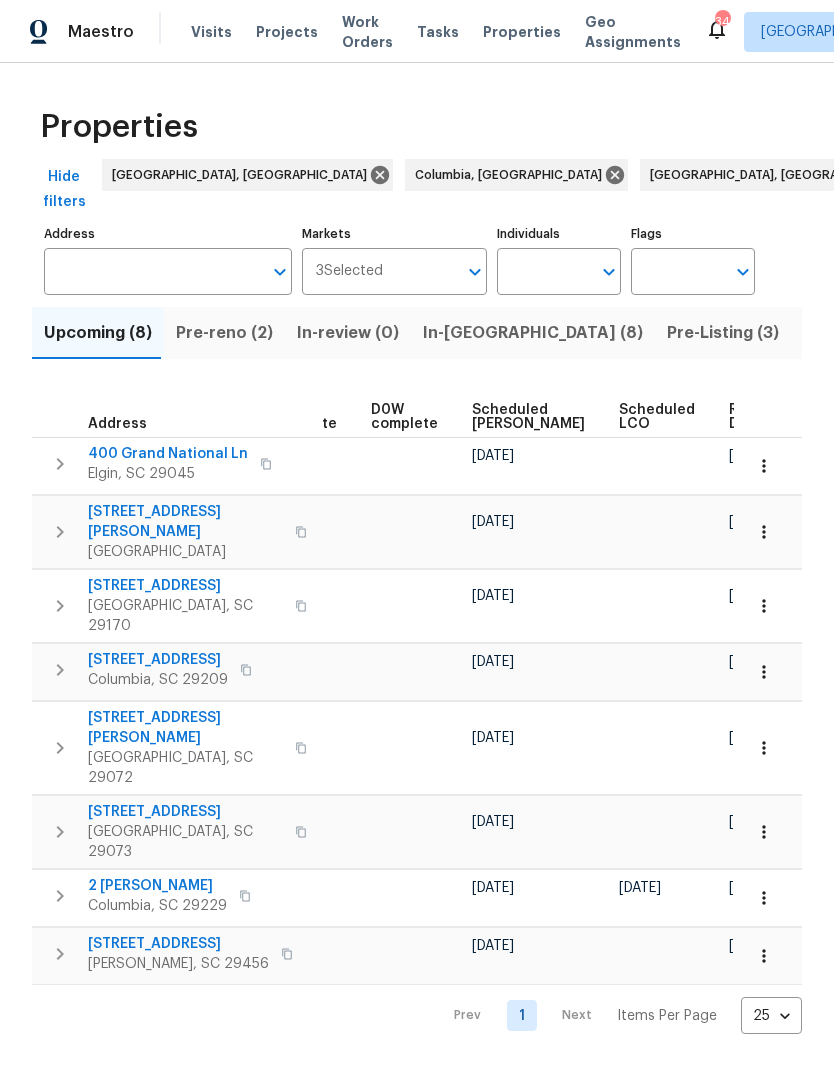 click on "Ready Date" at bounding box center [751, 417] 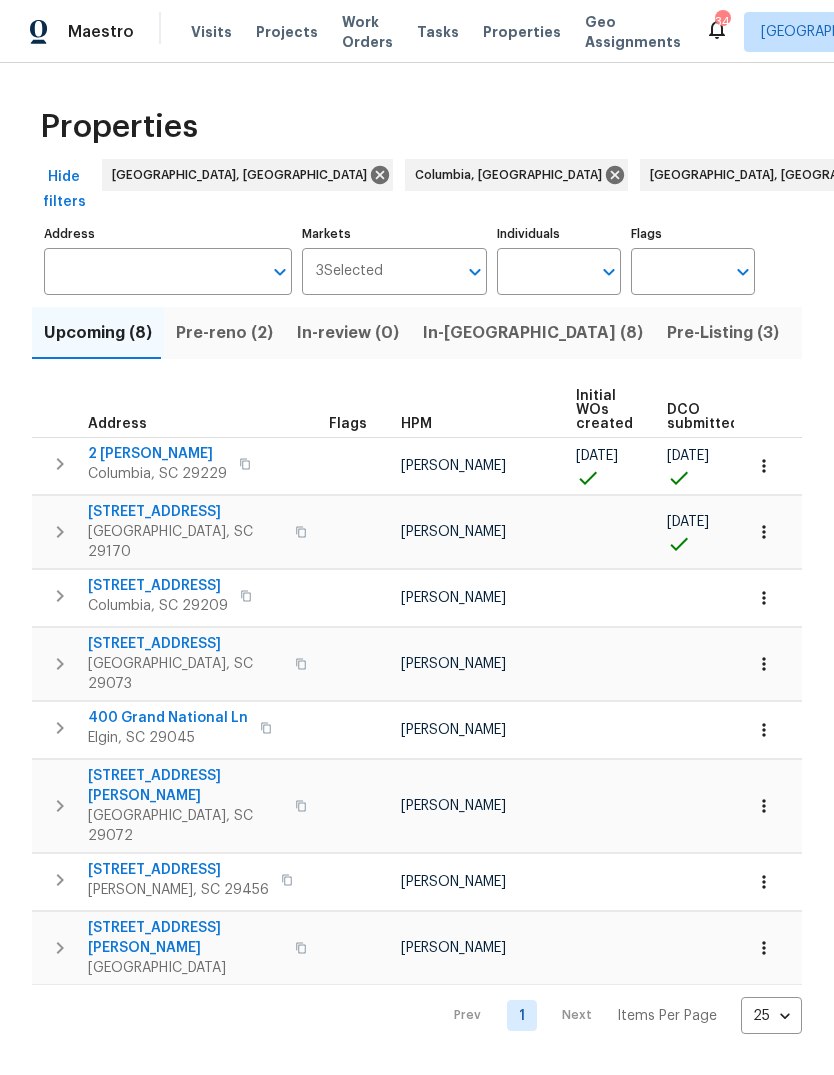 scroll, scrollTop: 0, scrollLeft: 0, axis: both 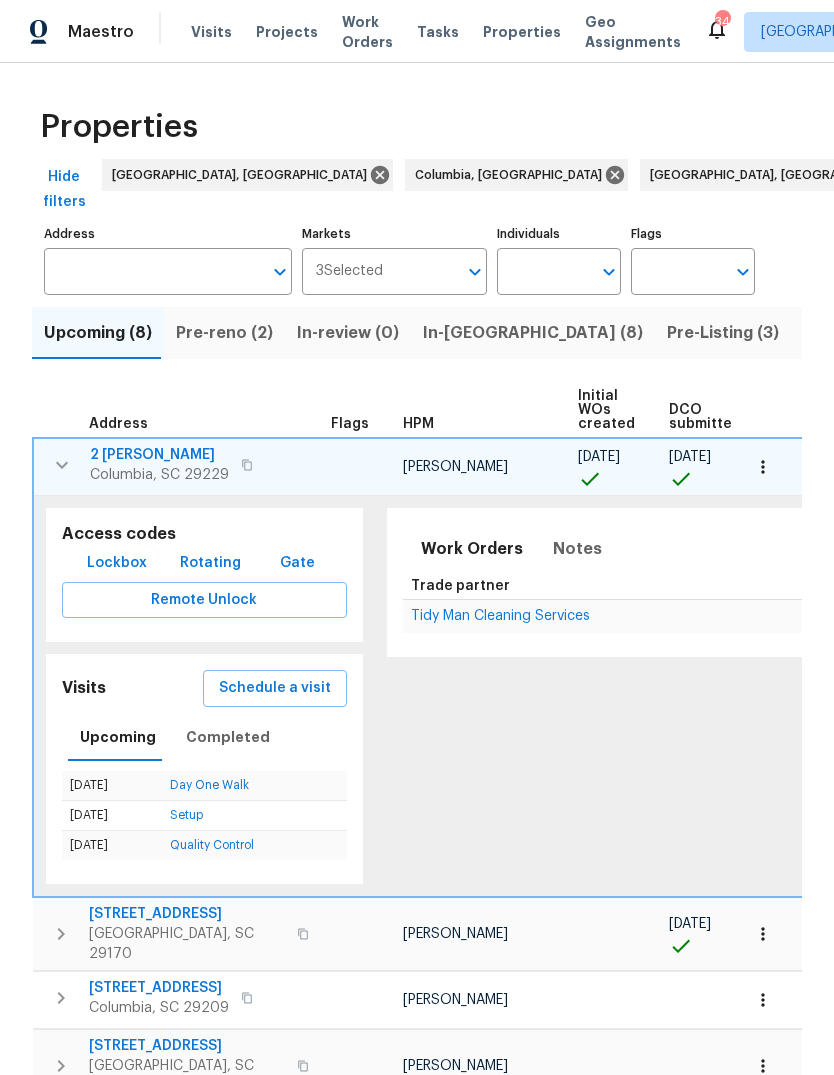 click 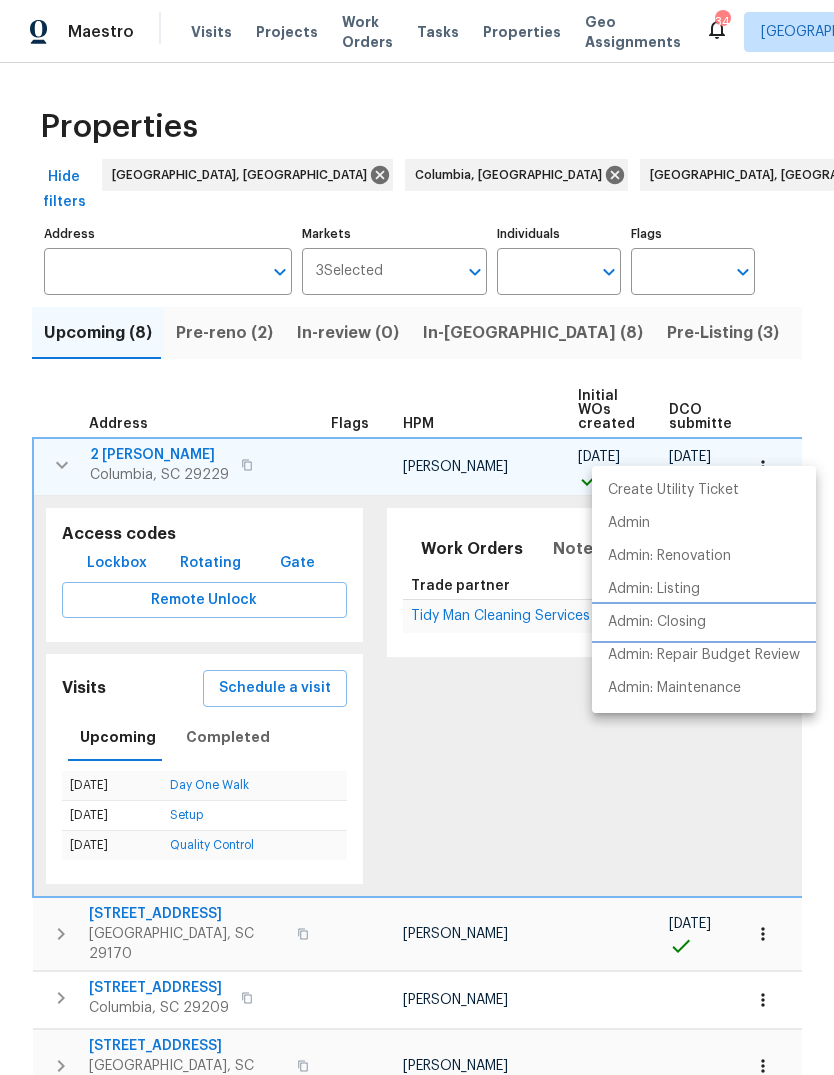 click on "Admin: Closing" at bounding box center [657, 622] 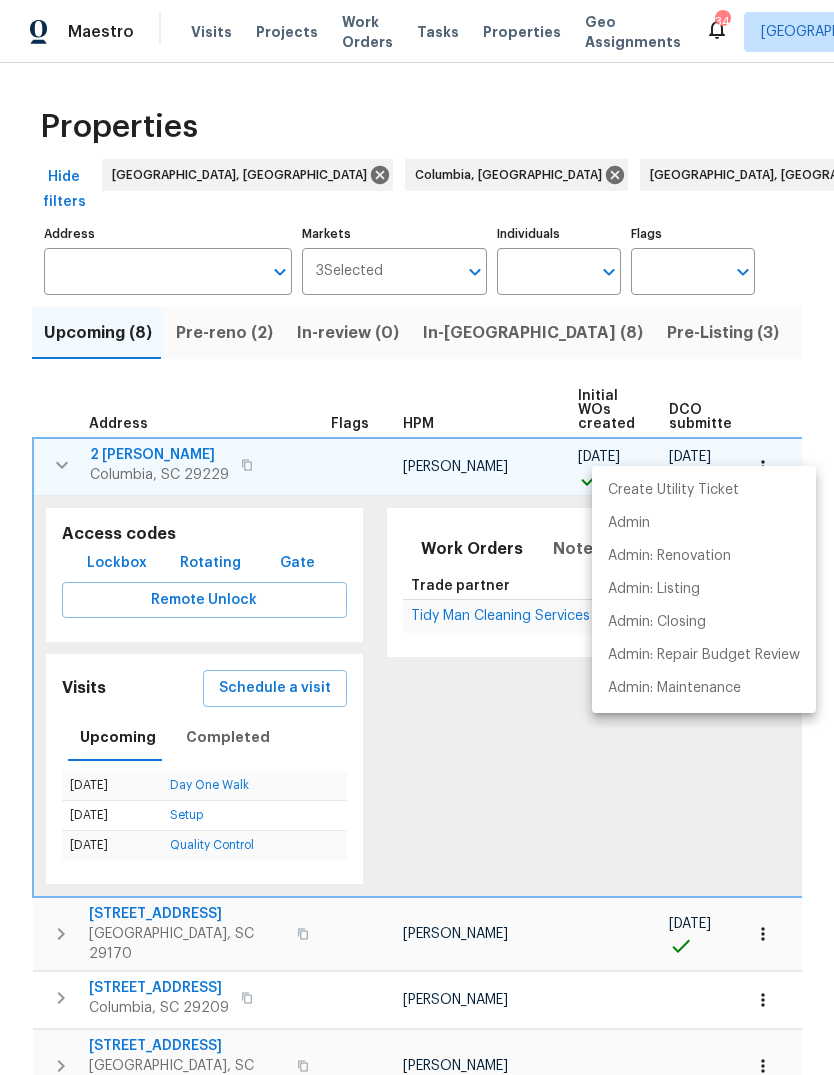 click at bounding box center [417, 537] 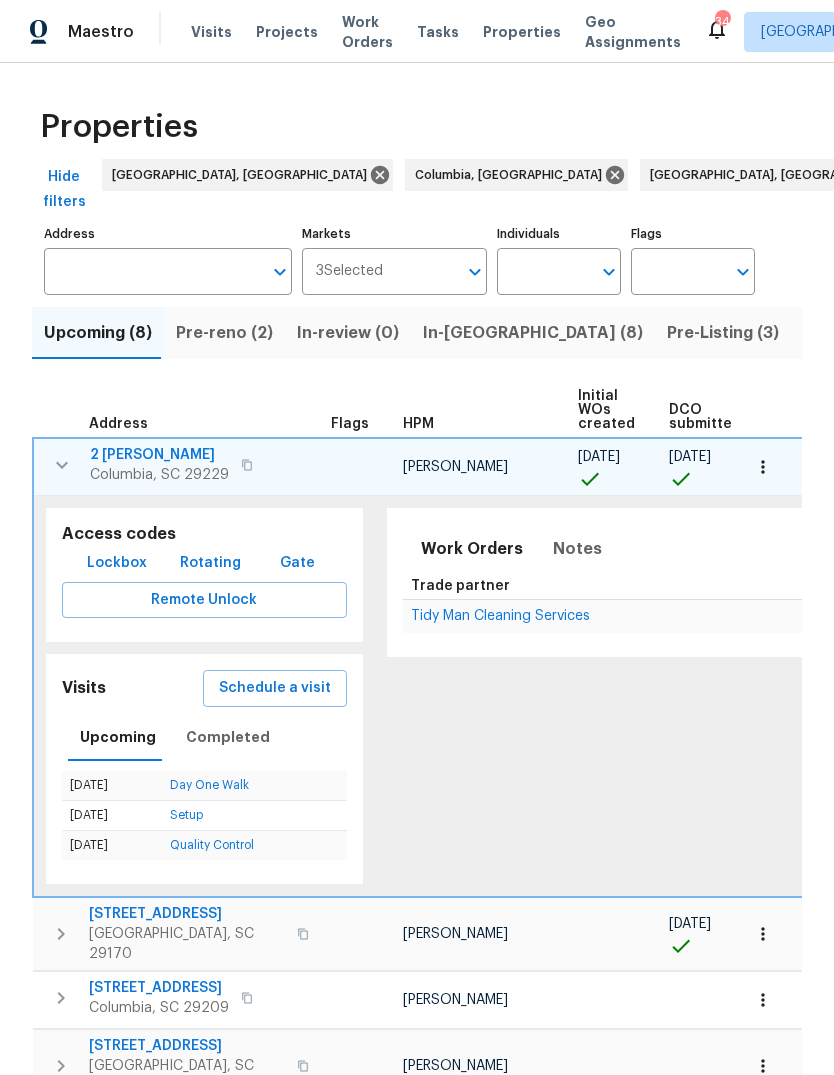 click 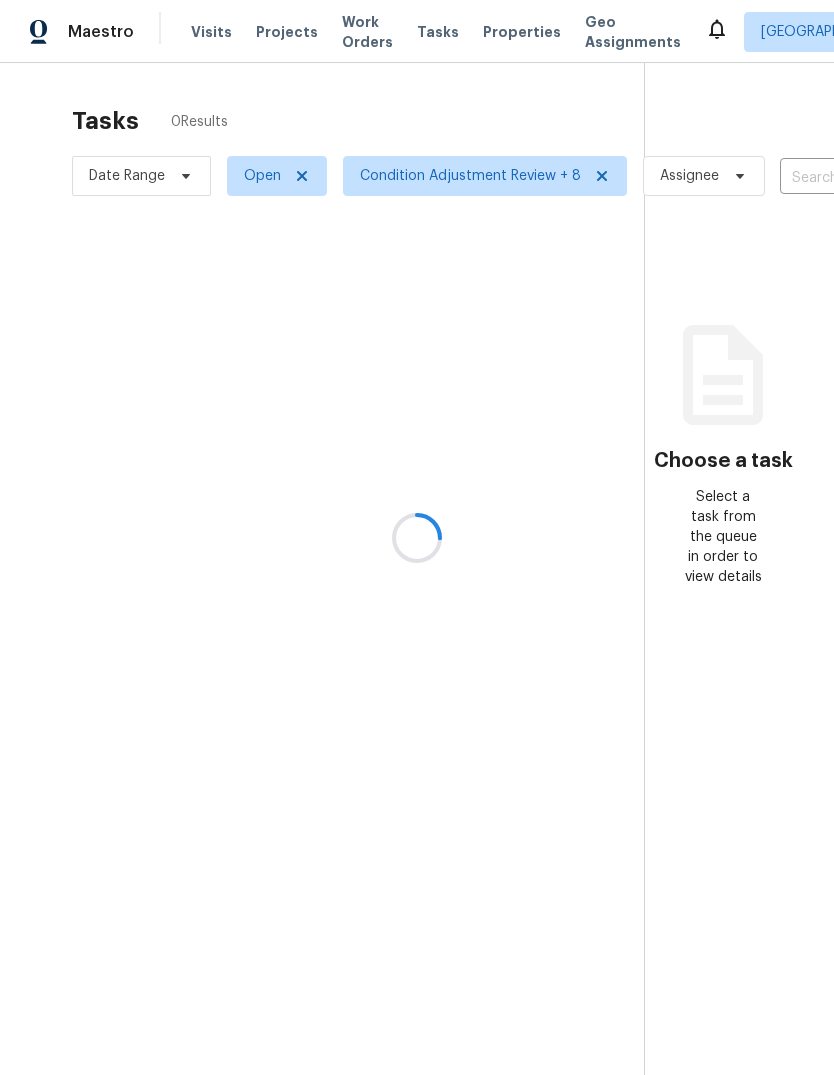scroll, scrollTop: 0, scrollLeft: 0, axis: both 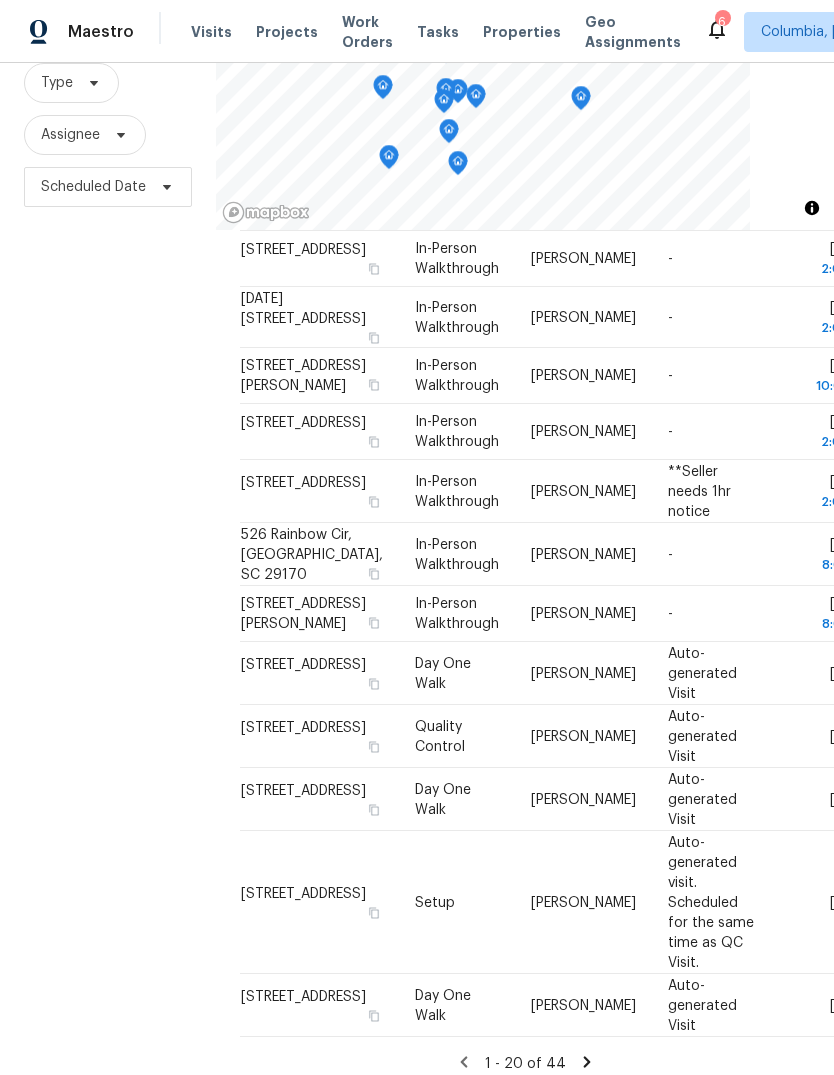 click on "Address Type Assignee Comments Scheduled Date ↑ 171 Ridge Pointe Dr, Gaston, SC 29053 Listed Inventory Diagnostic Kati Dunn - Mon, Jul 07 Overdue 457 Kingshead Ct, Irmo, SC 29063 Listed Inventory Diagnostic Kati Dunn - Wed, Jul 09 Overdue 605 Thornhill Dr, Columbia, SC 29229 Day One Walk Ryan Middleton Auto-generated Visit Mon, Jul 14 Overdue 120 Thackeray Ln, Lexington, SC 29073 Quality Control Kati Dunn Auto-generated Visit Mon, Jul 14 Overdue 120 Thackeray Ln, Lexington, SC 29073 Setup Kati Dunn Auto-generated visit. Scheduled for the same time as QC Visit. Mon, Jul 14 Overdue 121 Genessee Valley Rd, Columbia, SC 29223 Progress Ryan Middleton Perform navigate ai  Tue, Jul 15 457 Kingshead Ct, Irmo, SC 29063 Home Feedback P1 Kati Dunn Feedback Message: There was a musty smell, and while the flooring had been updated, it still felt a little uneven. Tue, Jul 15 2 Alelia Ct, Columbia, SC 29229 Day One Walk Ryan Middleton Auto-generated Visit Tue, Jul 15 126 Red Pine Dr, Lexington, SC 29073 Kati Dunn - - - -" at bounding box center [525, 660] 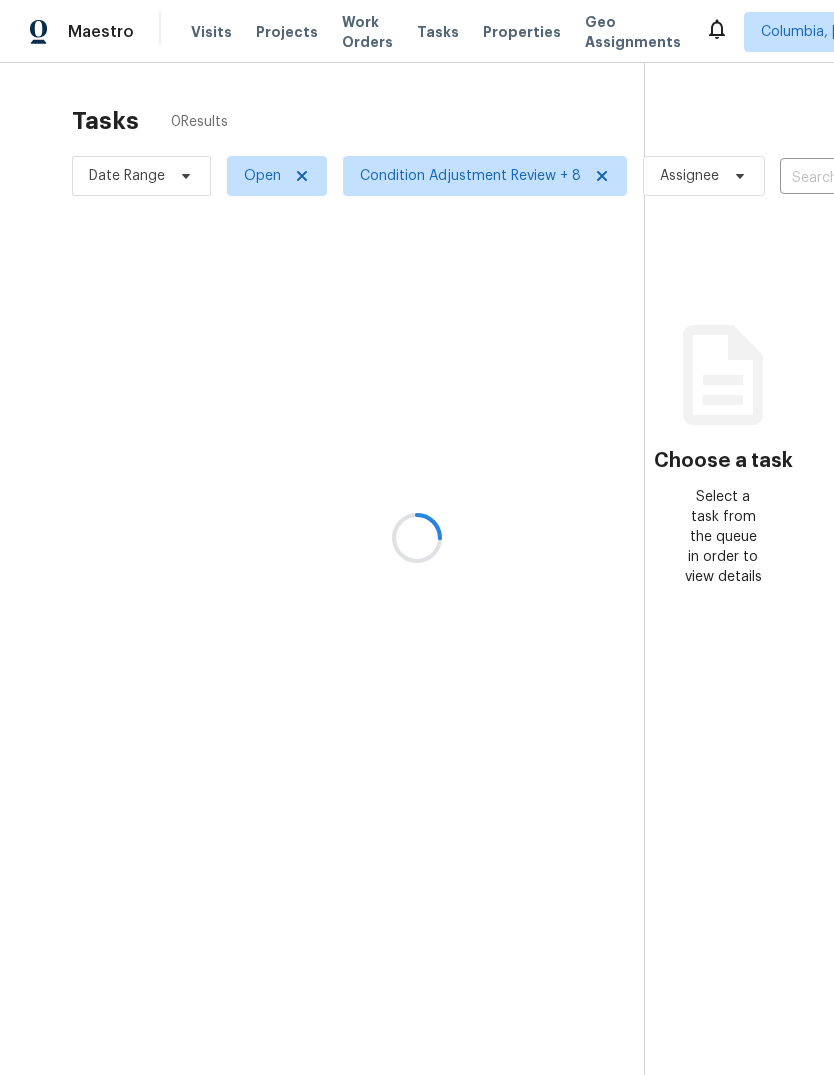 scroll, scrollTop: 0, scrollLeft: 0, axis: both 